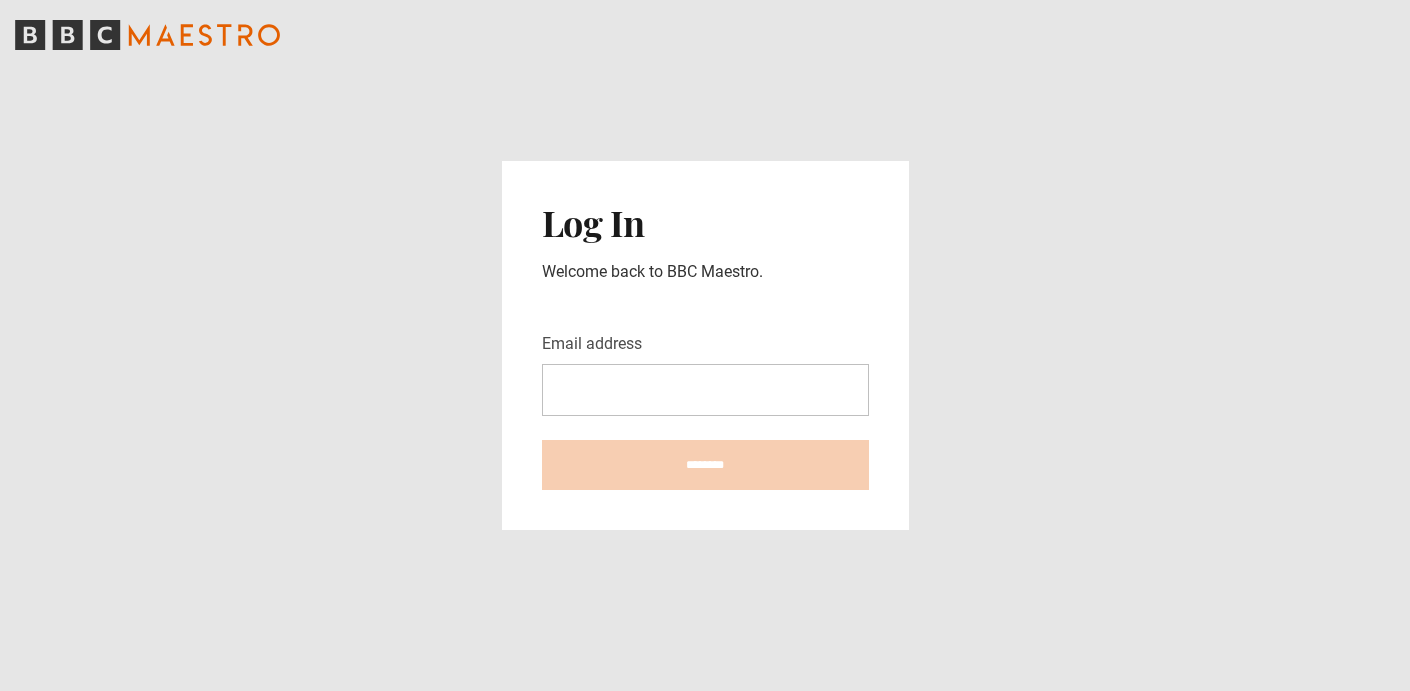 scroll, scrollTop: 0, scrollLeft: 0, axis: both 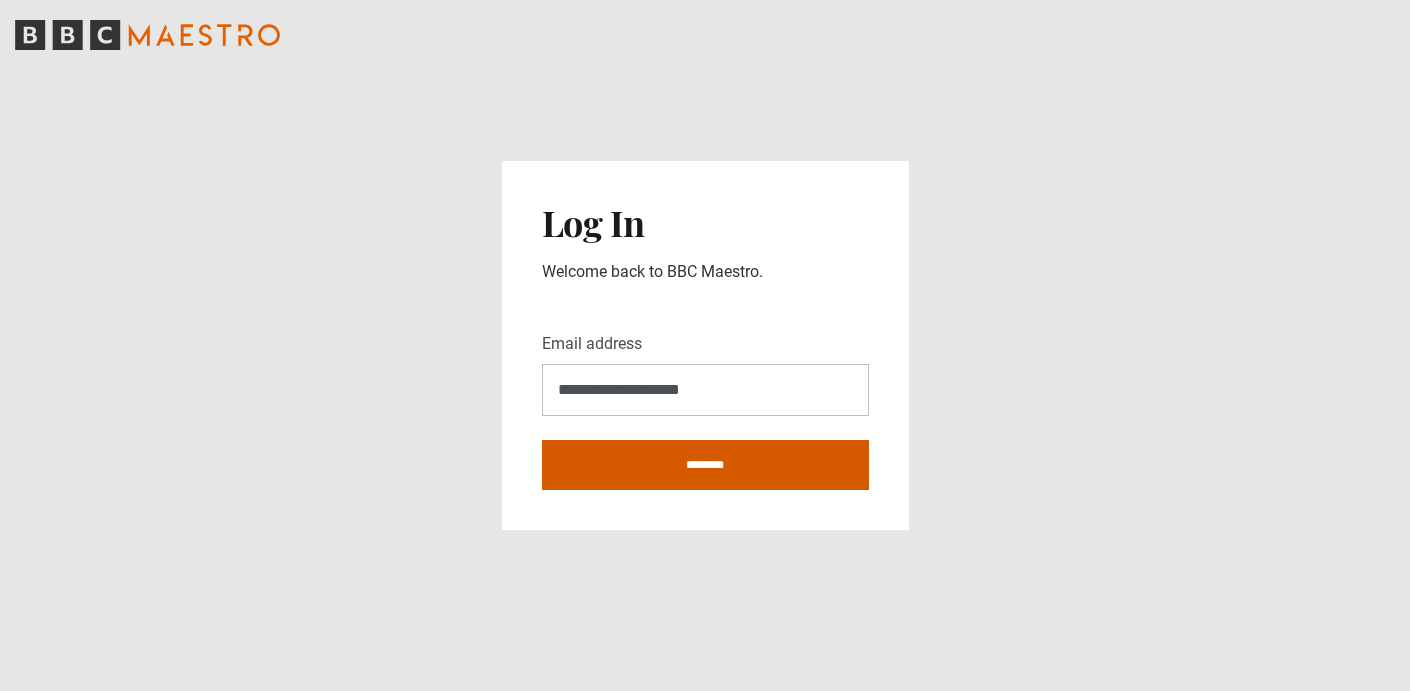 type on "**********" 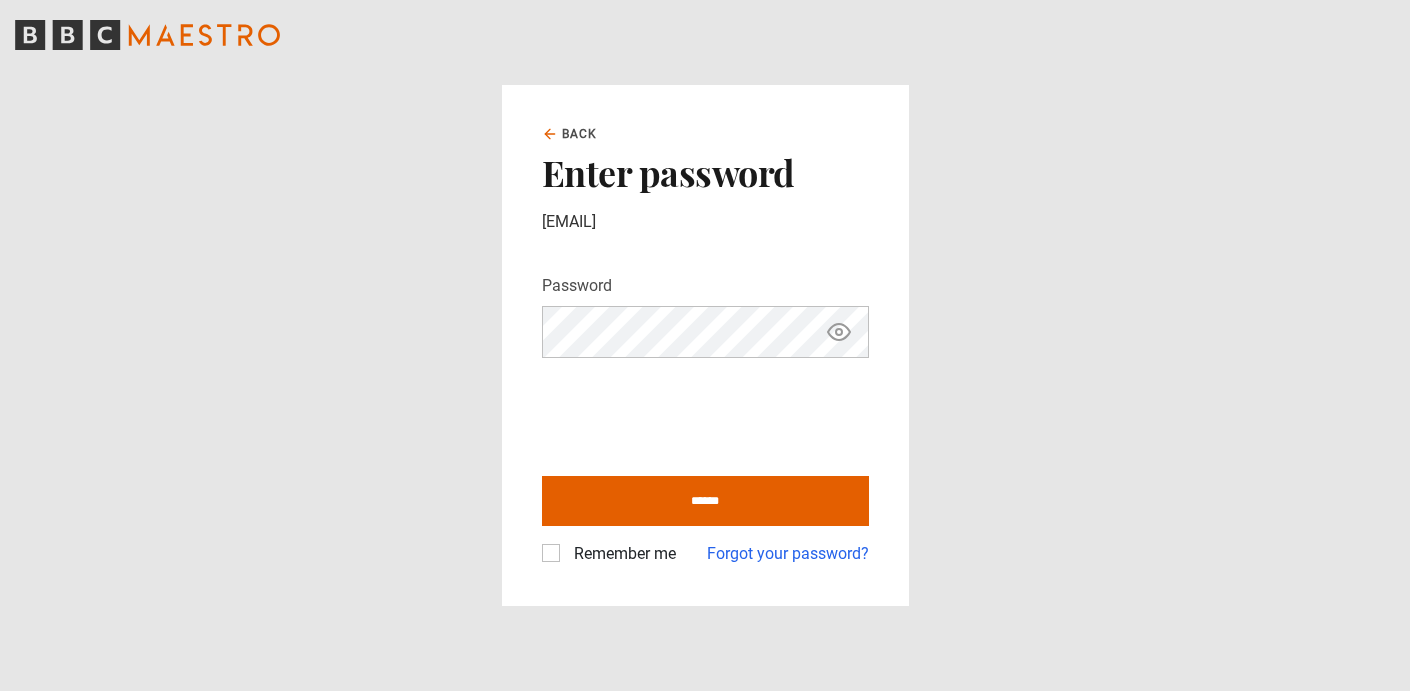 scroll, scrollTop: 0, scrollLeft: 0, axis: both 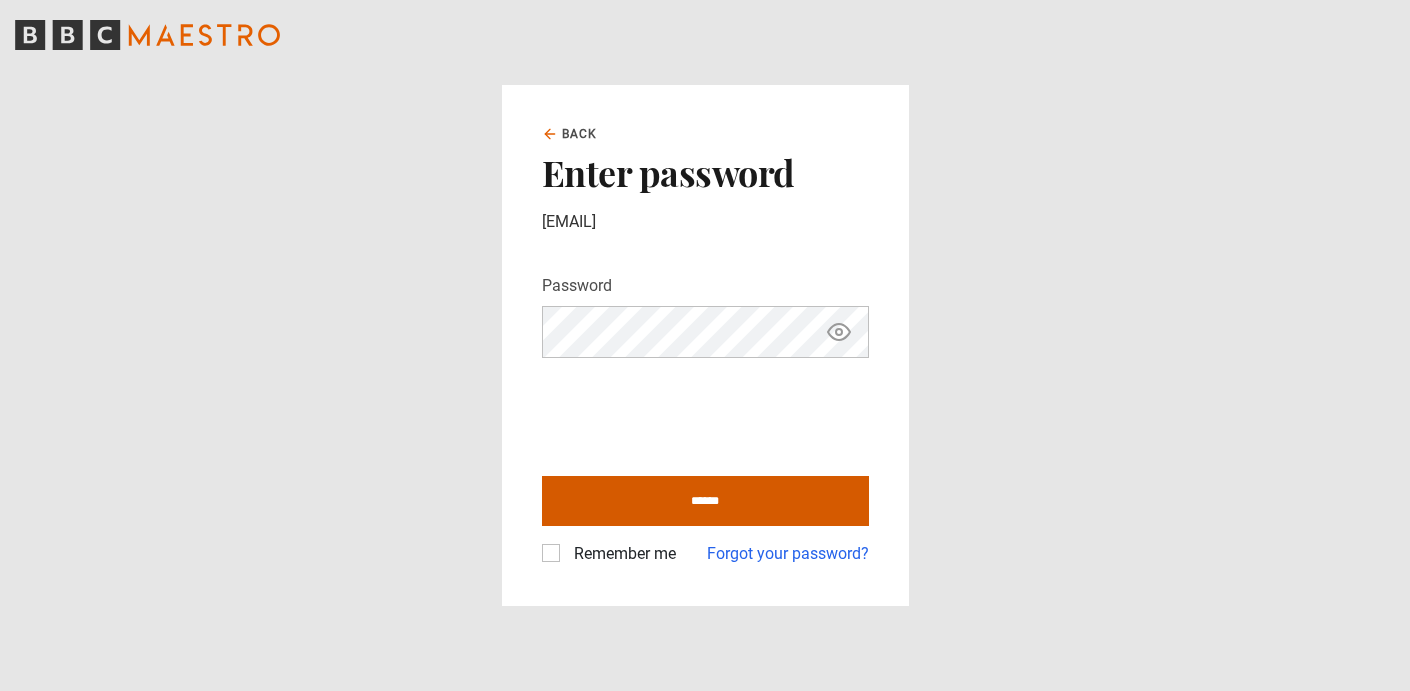 click on "******" at bounding box center [705, 501] 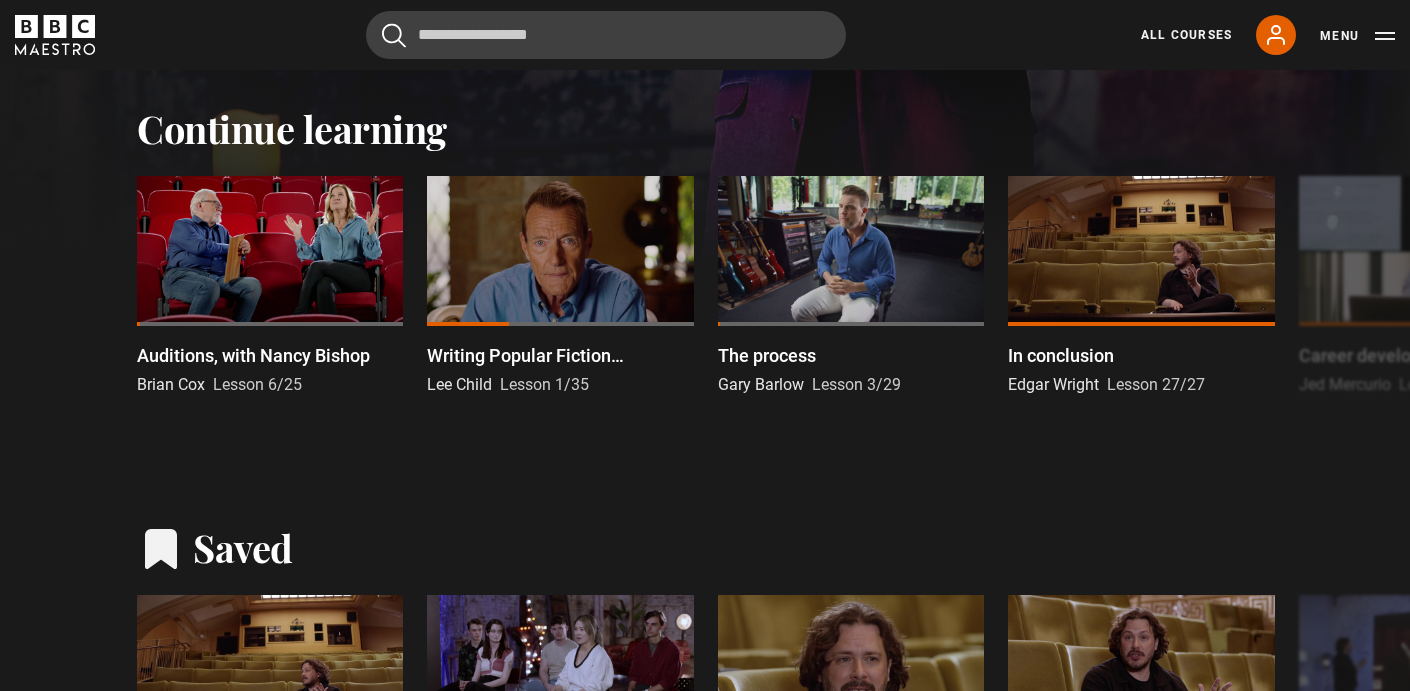 scroll, scrollTop: 622, scrollLeft: 0, axis: vertical 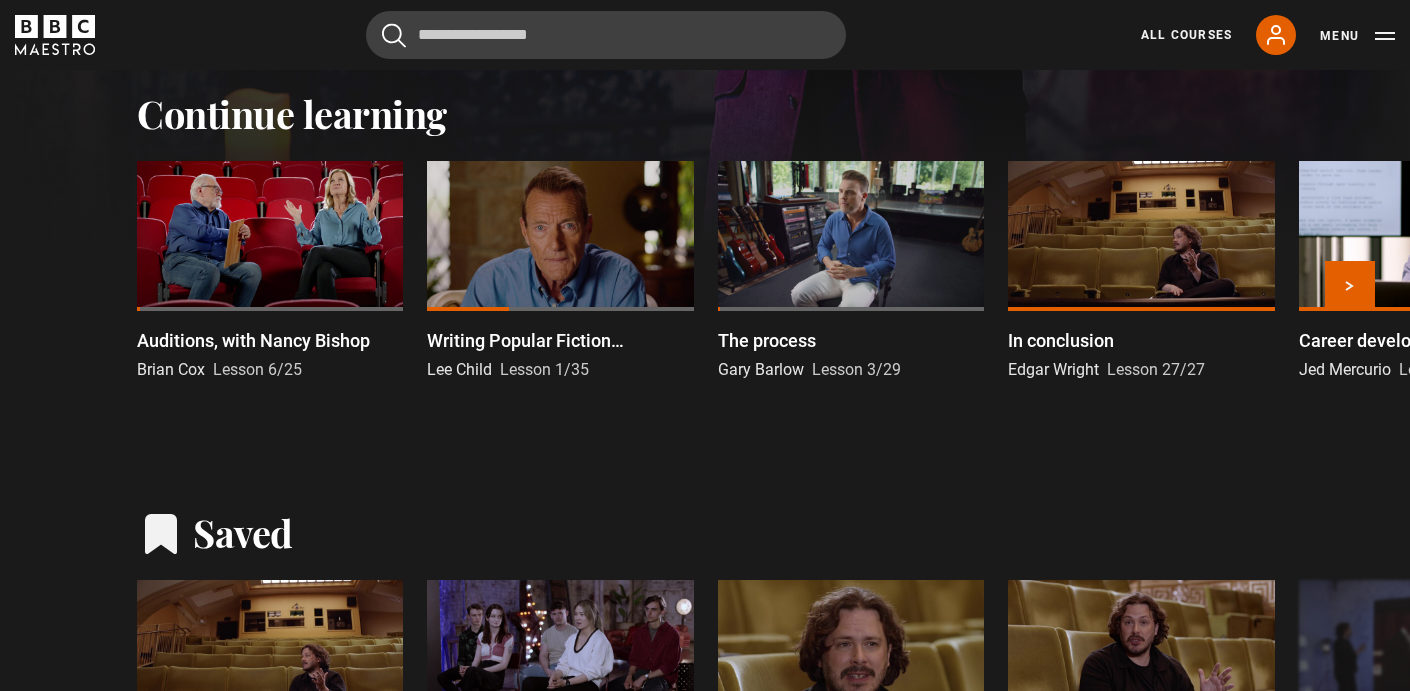 click at bounding box center (270, 236) 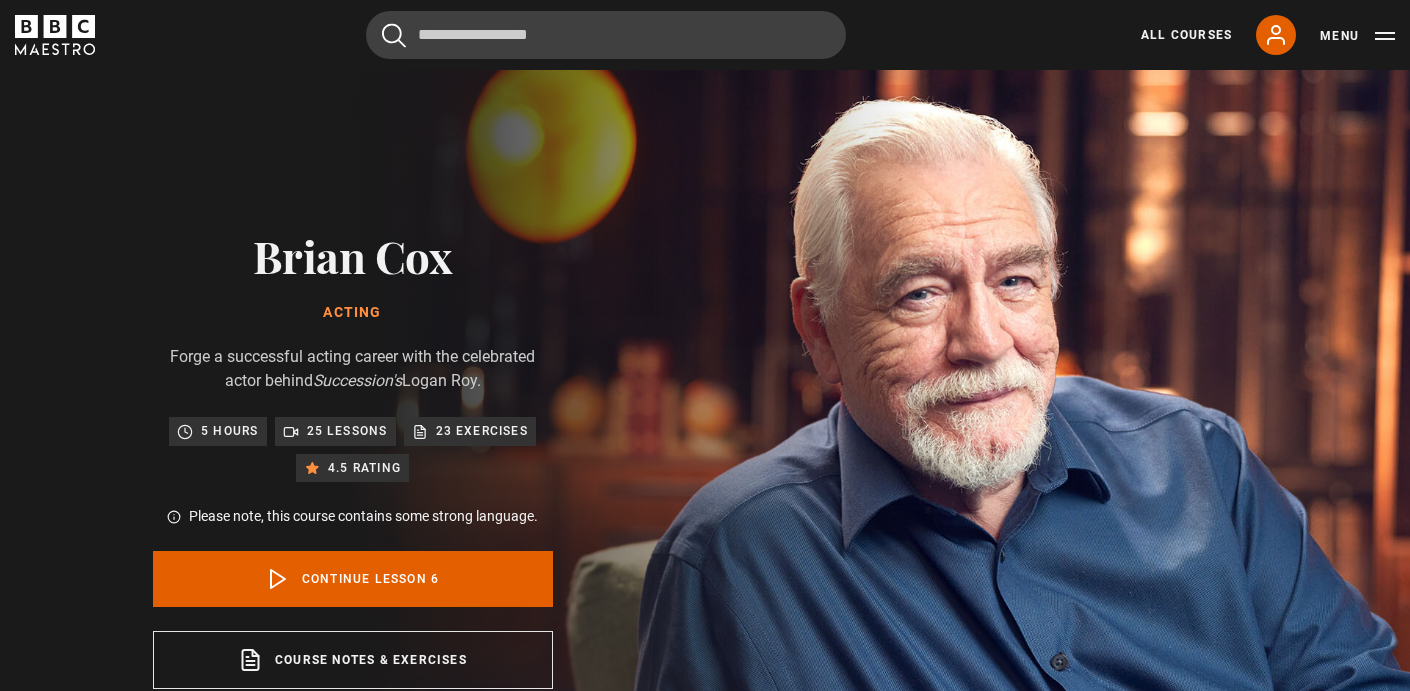 scroll, scrollTop: 849, scrollLeft: 0, axis: vertical 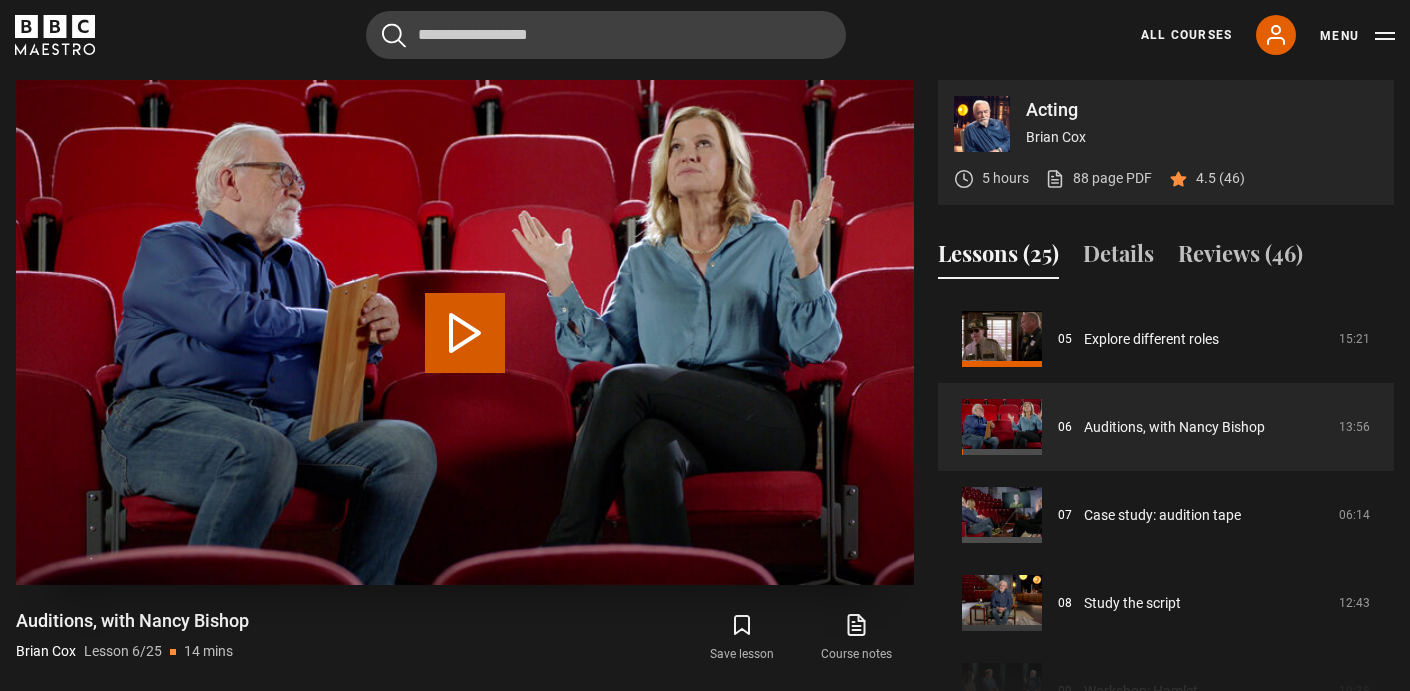 click on "Play Lesson Auditions, with Nancy Bishop" at bounding box center [465, 333] 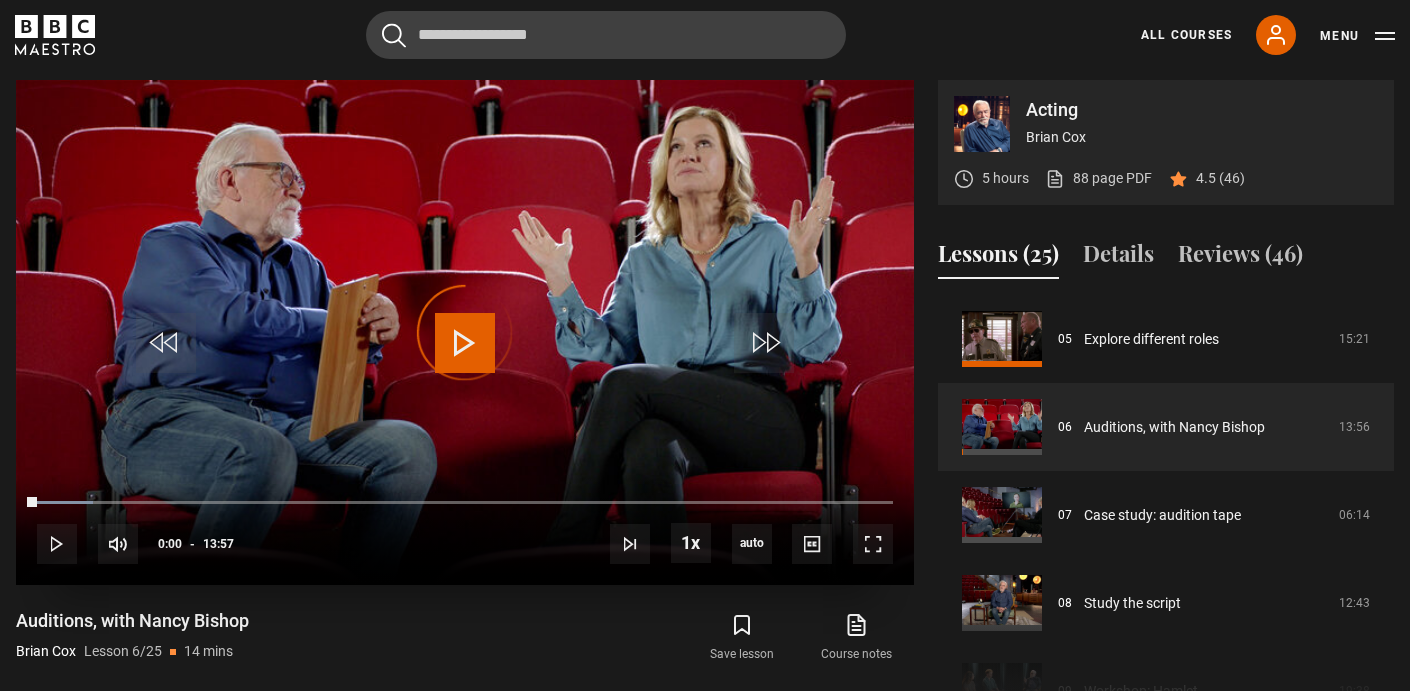 drag, startPoint x: 48, startPoint y: 503, endPoint x: 23, endPoint y: 501, distance: 25.079872 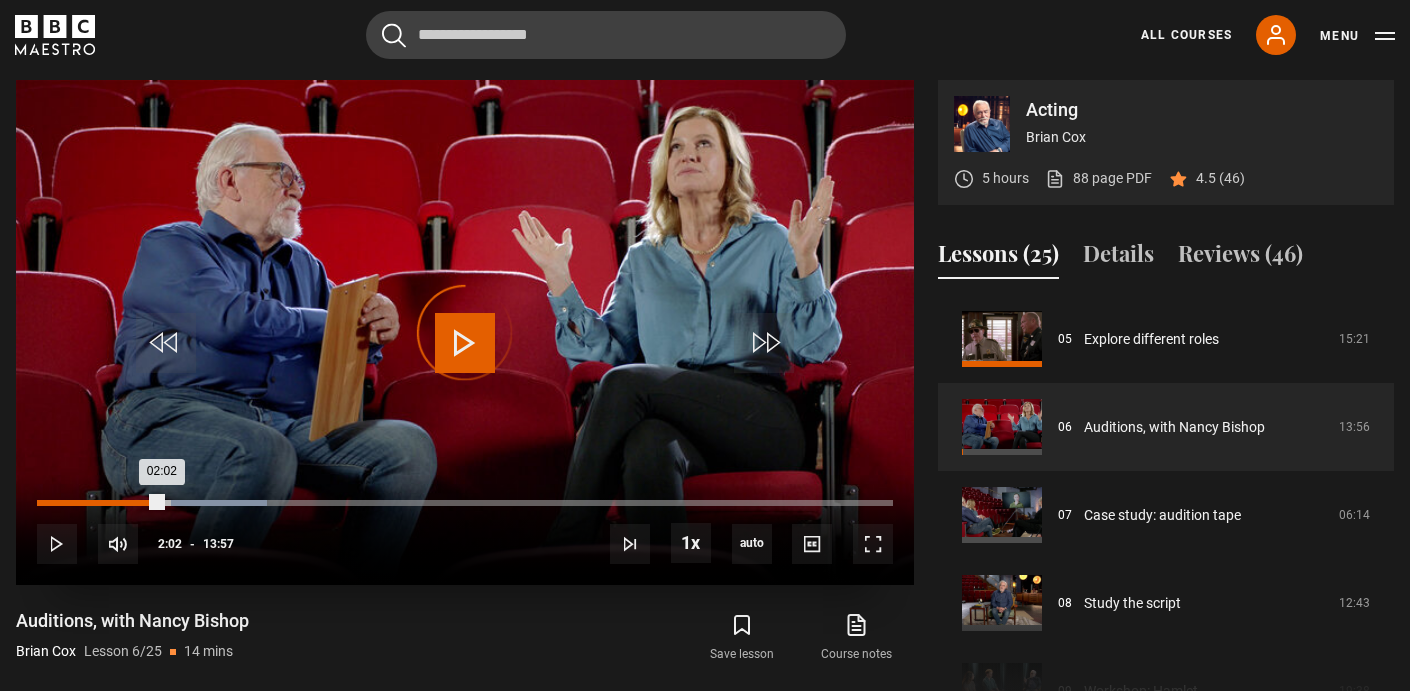 click on "02:02" at bounding box center [99, 503] 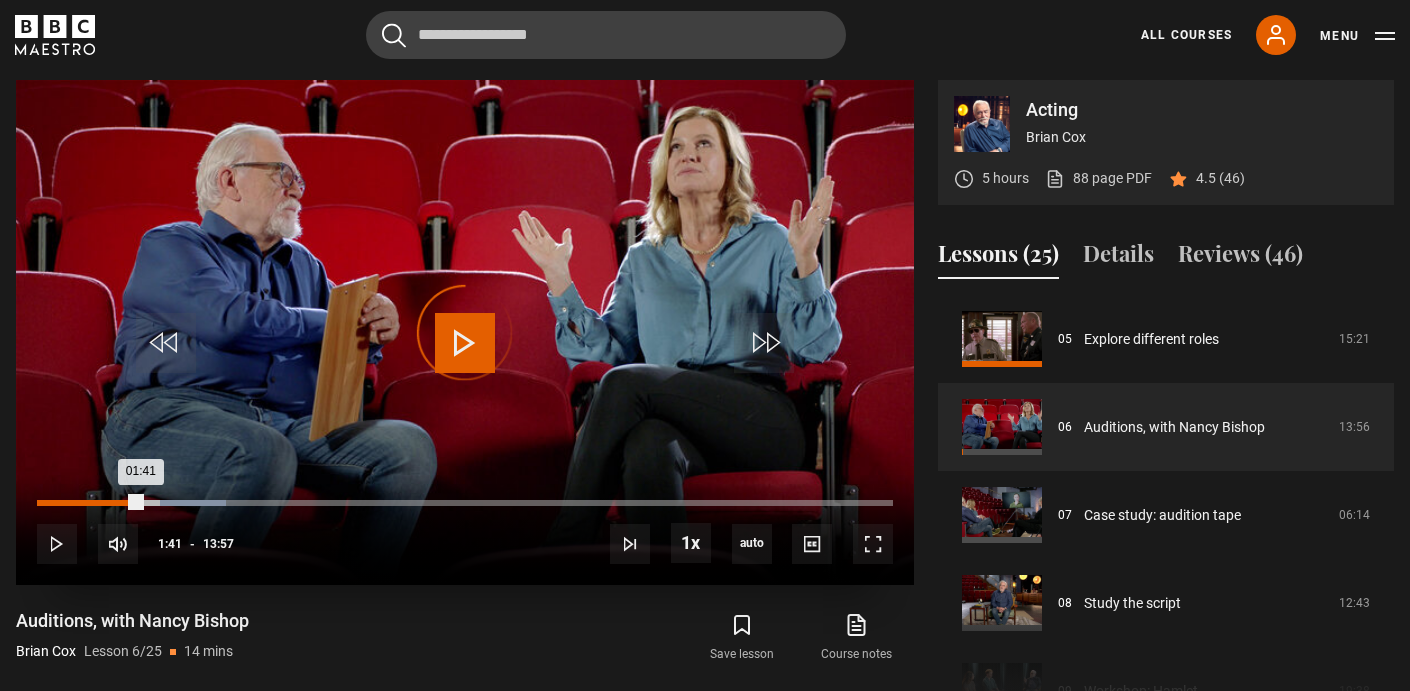 click on "01:41" at bounding box center [89, 503] 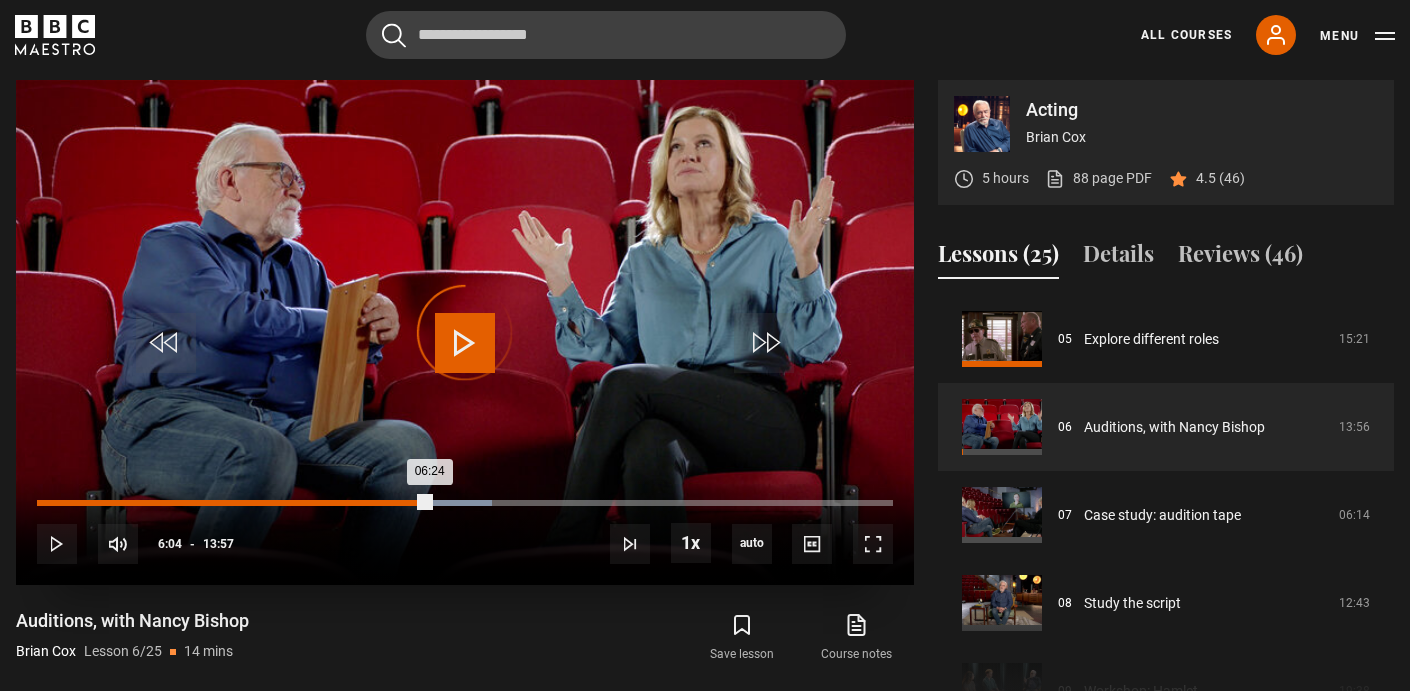 click on "06:24" at bounding box center (233, 503) 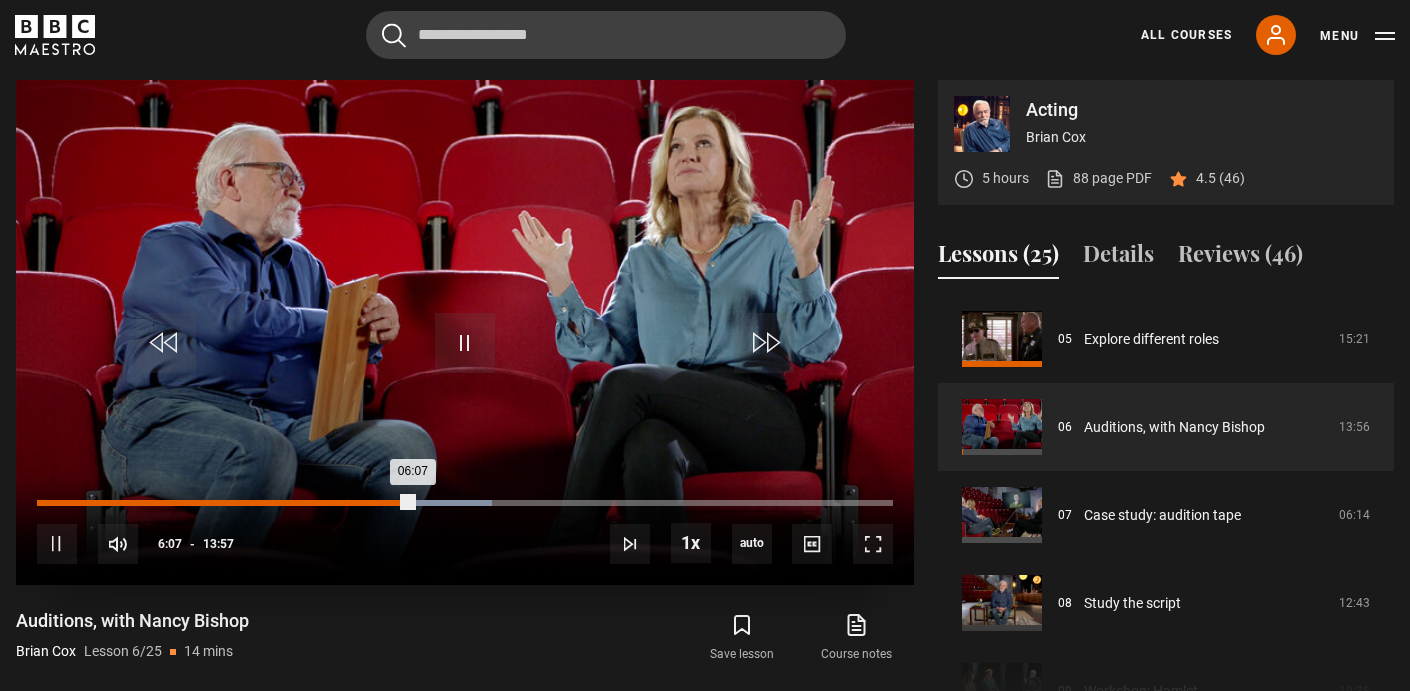 click on "06:07" at bounding box center [225, 503] 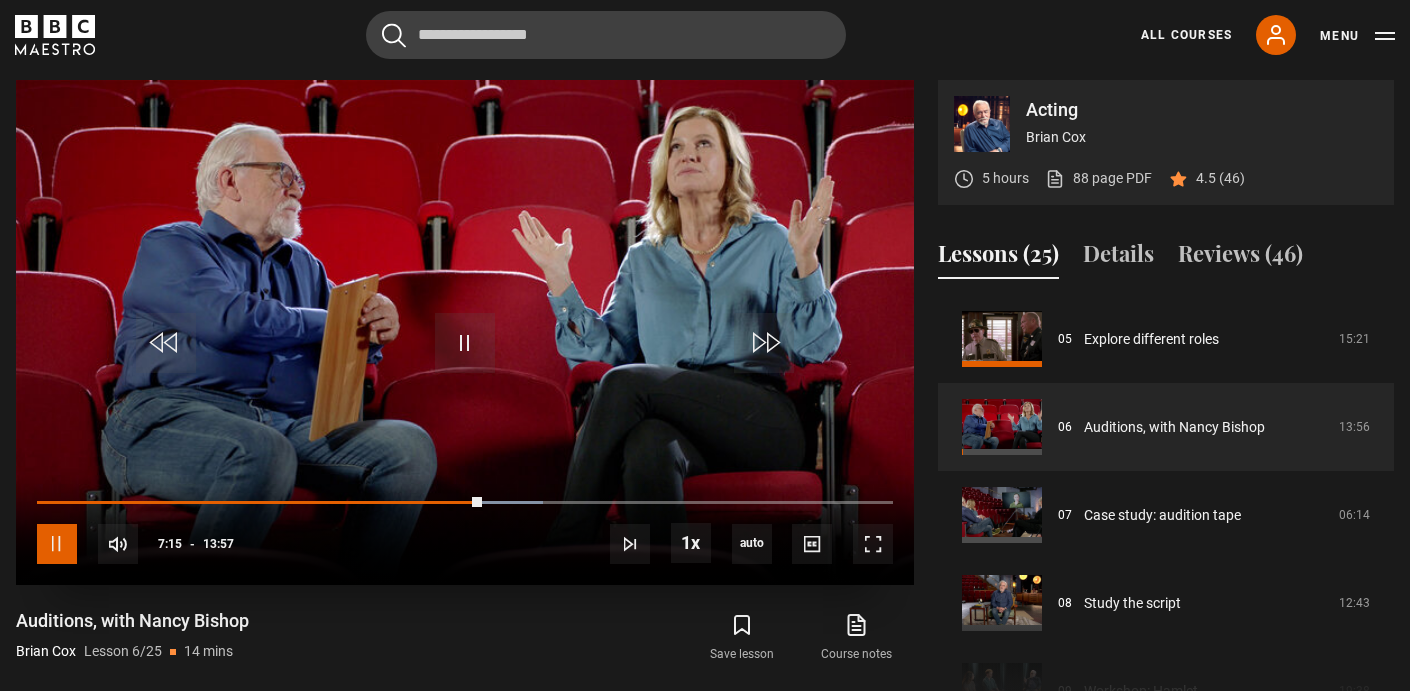 click at bounding box center (57, 544) 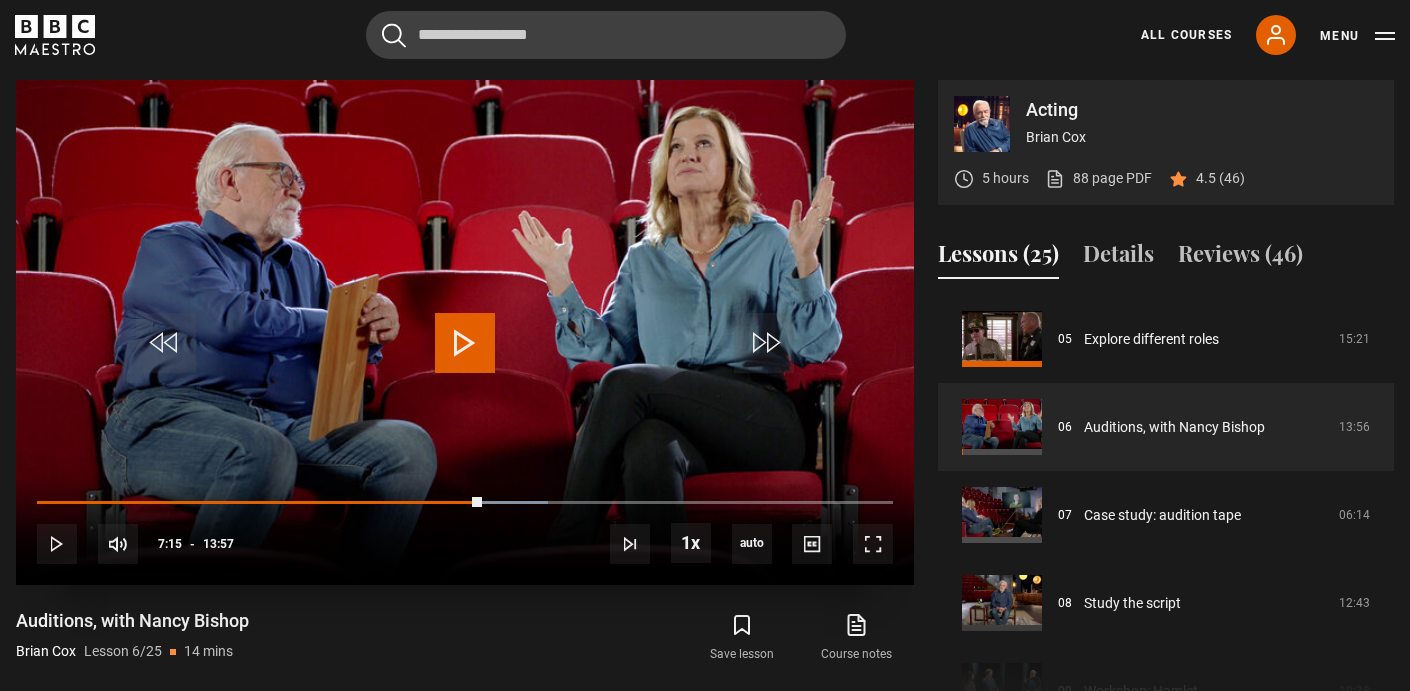 click at bounding box center [465, 343] 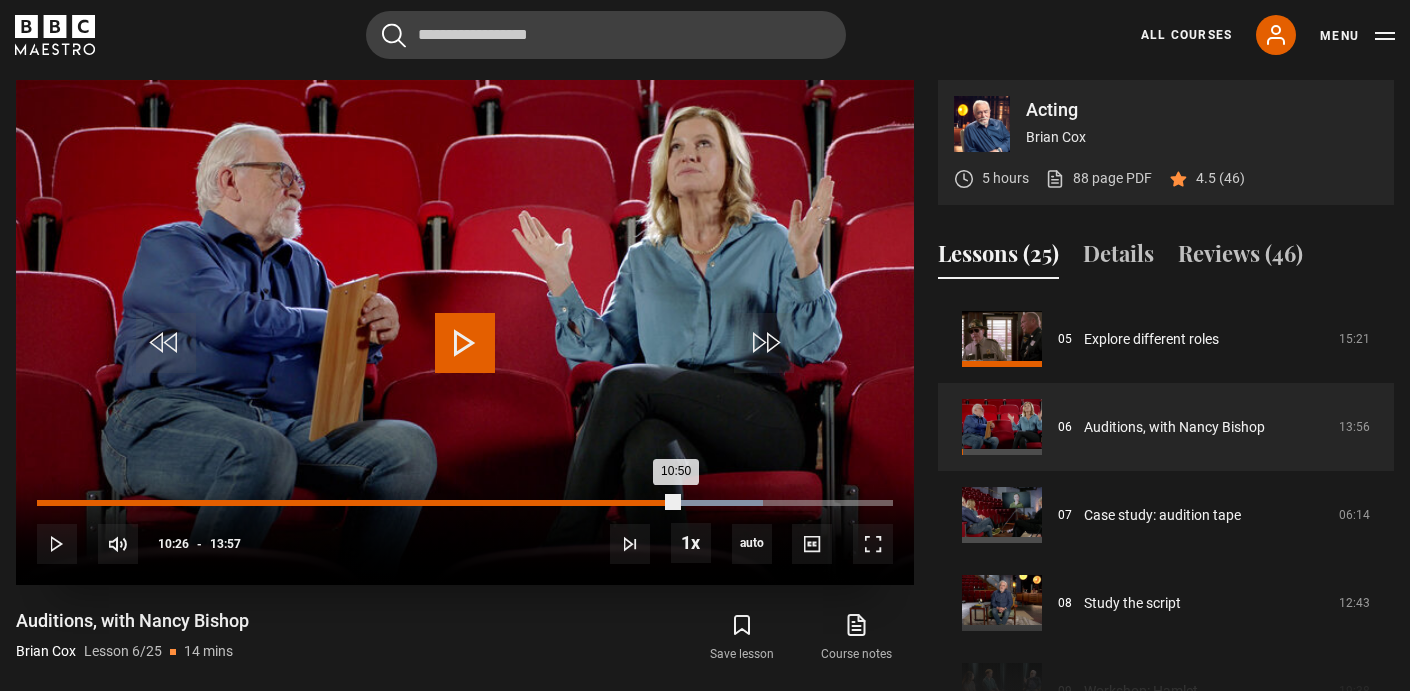 click on "Loaded :  84.83% 10:26 10:50" at bounding box center [465, 503] 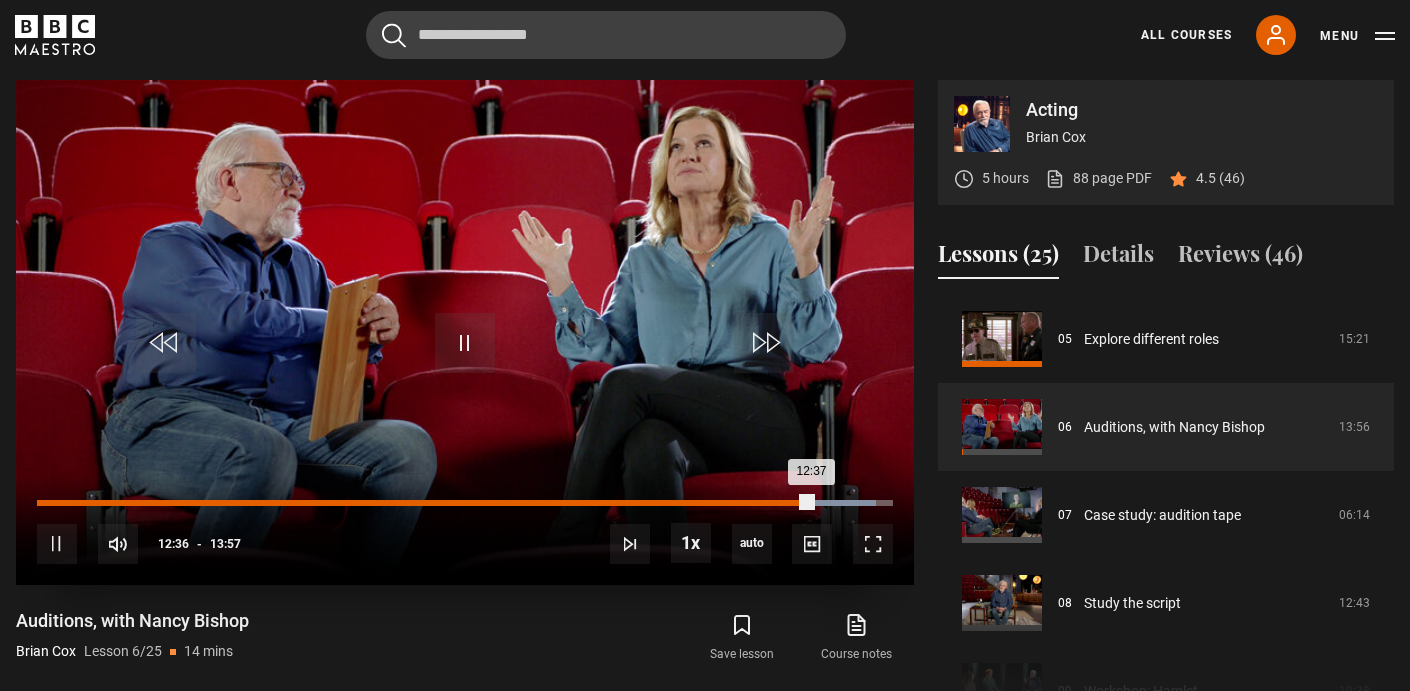 click on "12:12" at bounding box center [787, 503] 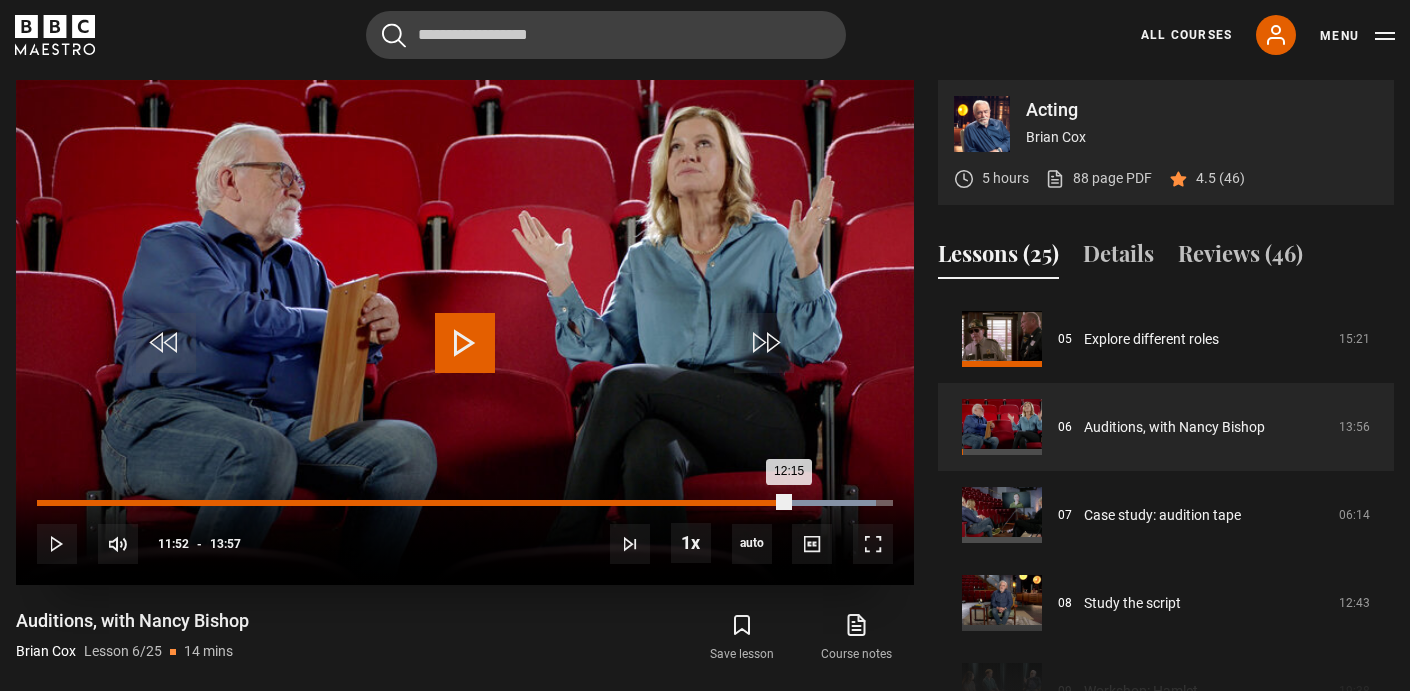 click on "11:52" at bounding box center (767, 503) 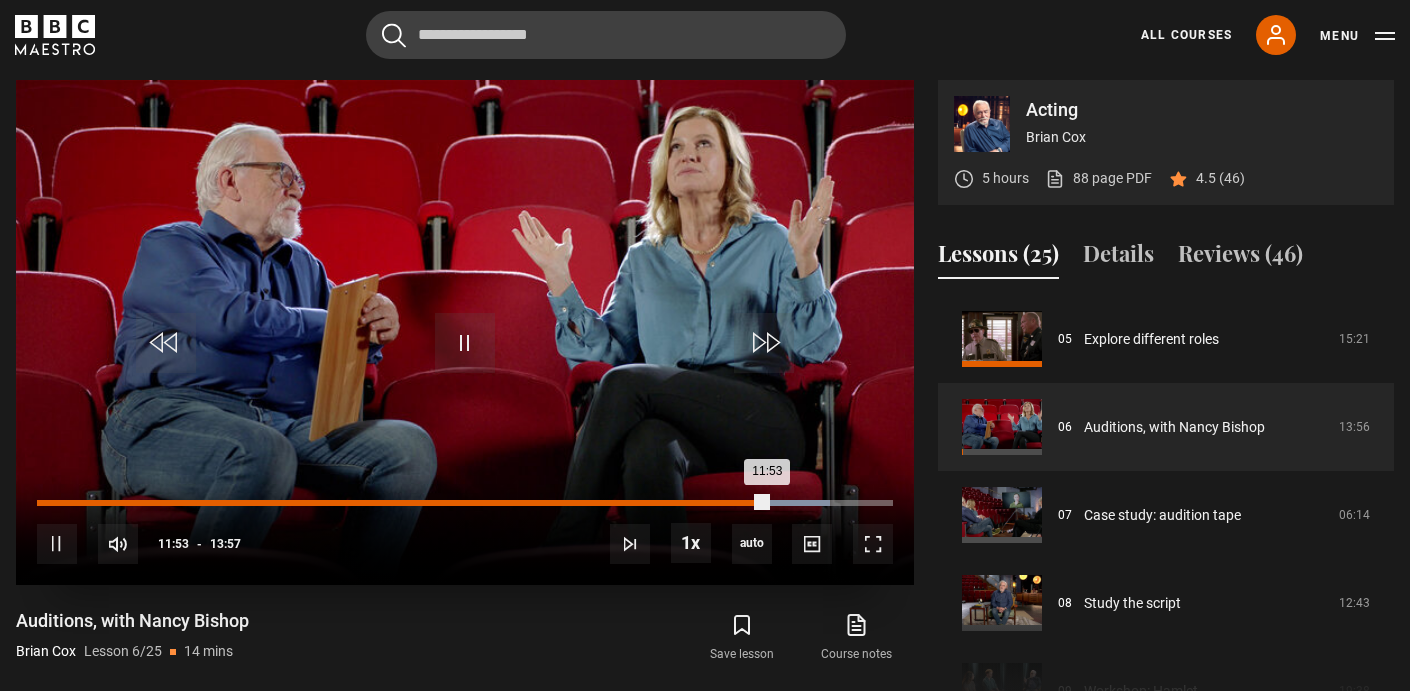 click on "11:29" at bounding box center (743, 503) 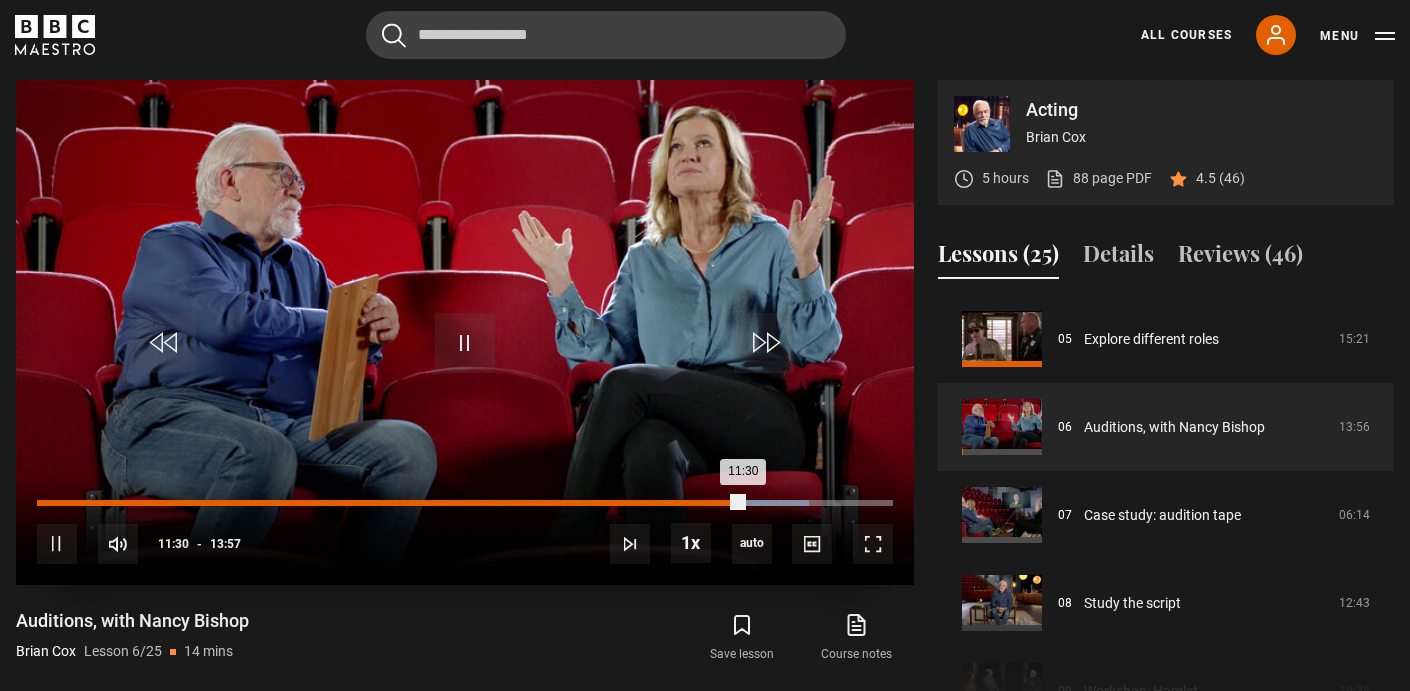 click on "11:30" at bounding box center [390, 503] 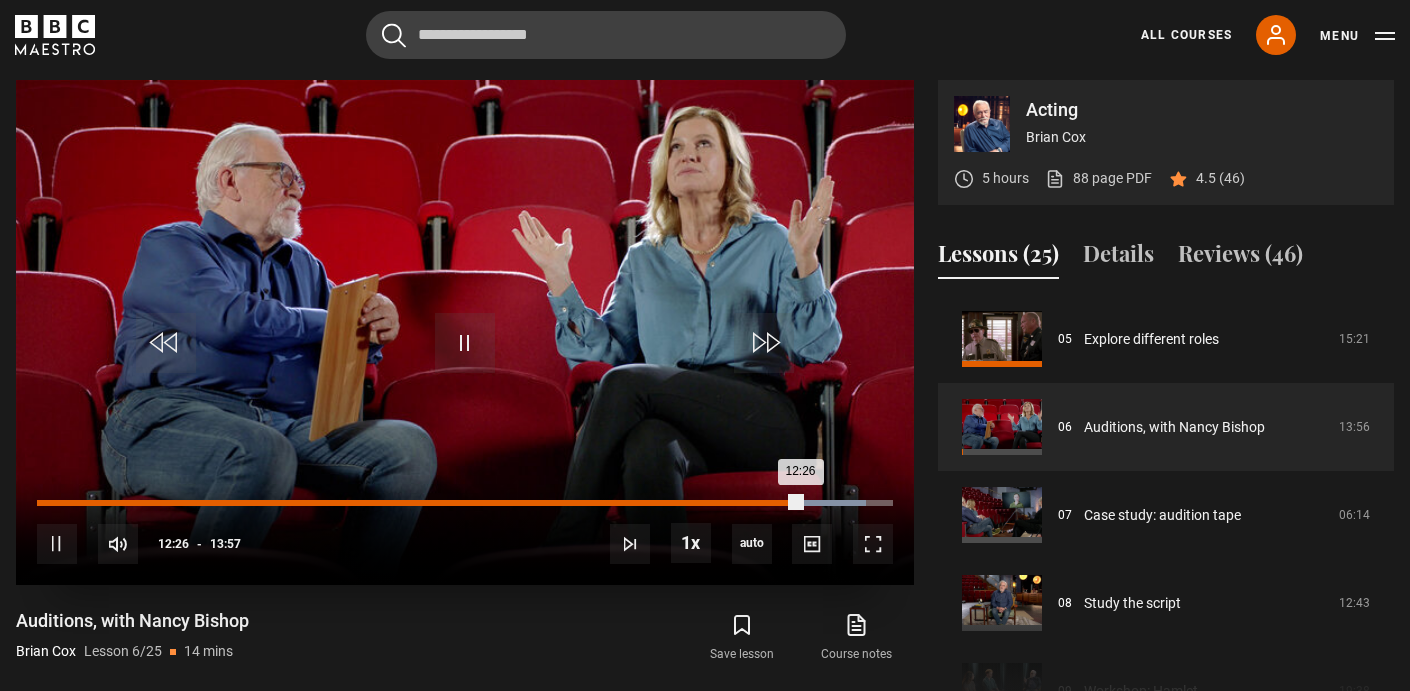 click on "12:26" at bounding box center (419, 503) 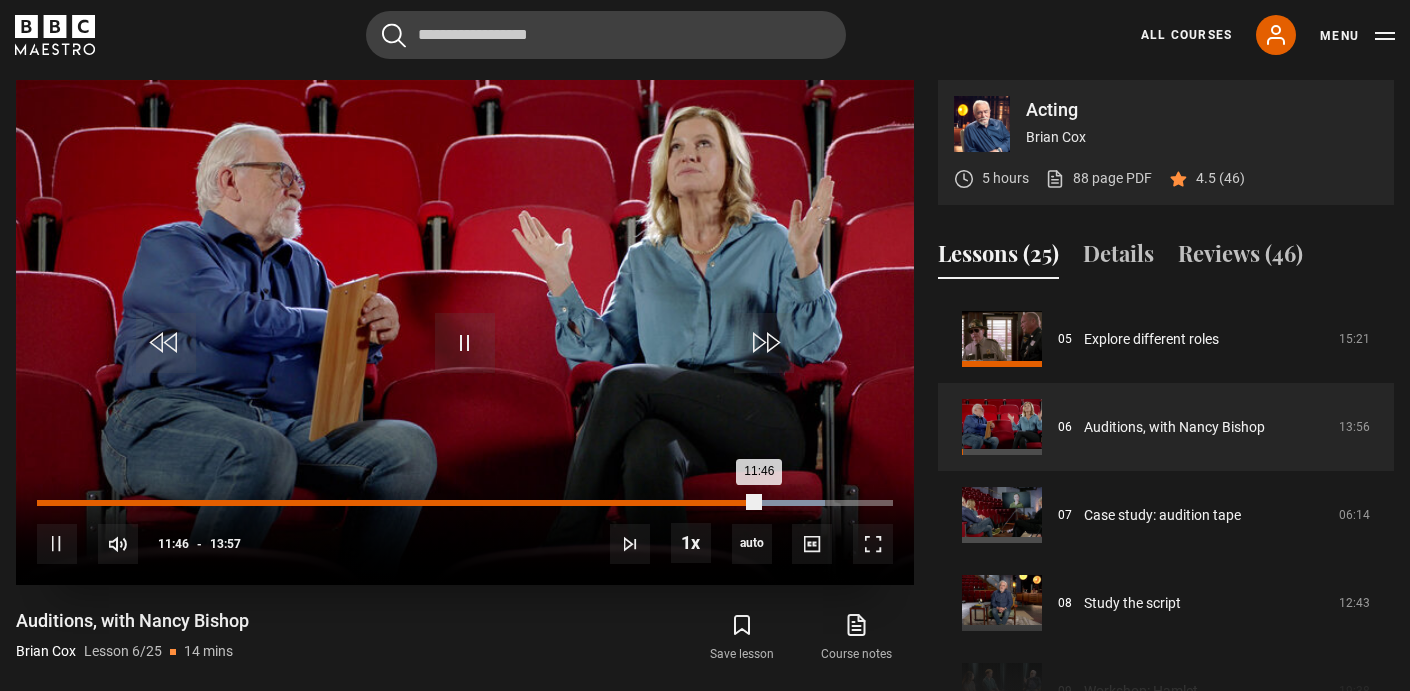 click on "Loaded :  92.00% 11:24 11:46" at bounding box center [465, 503] 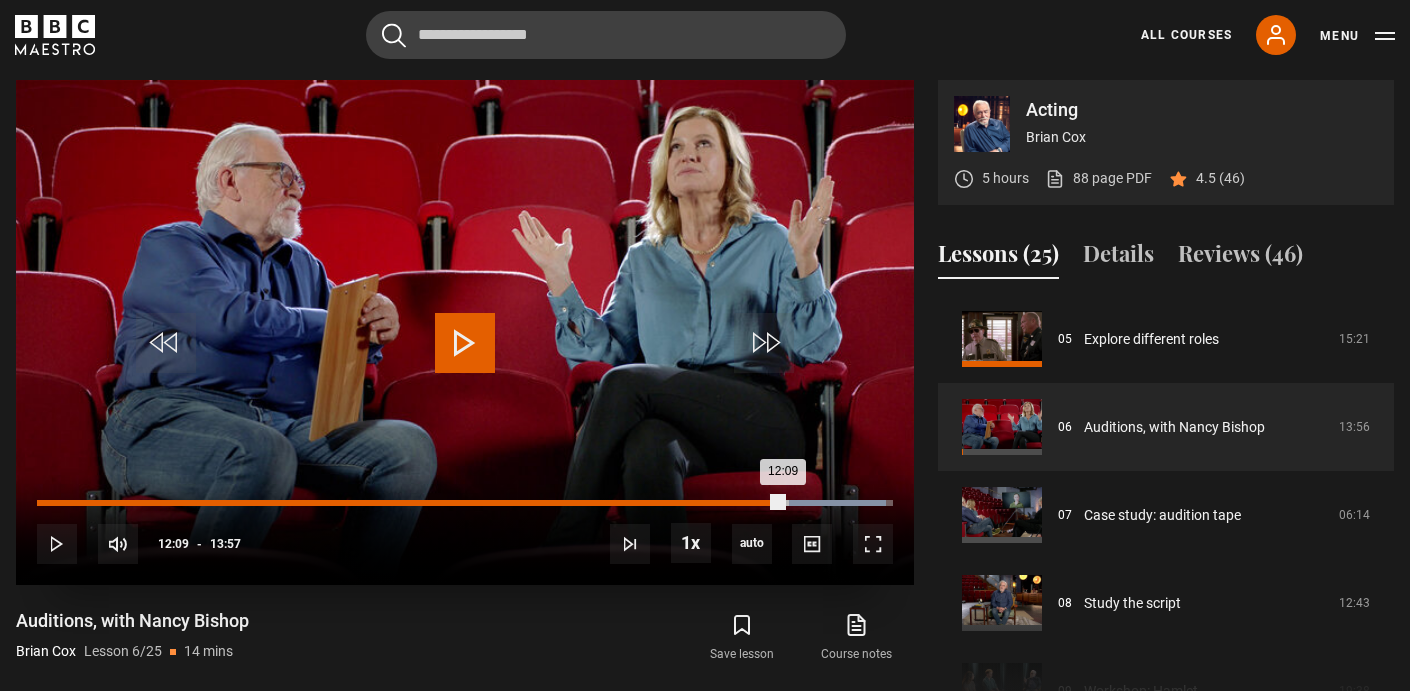 click on "Loaded :  99.16% 12:09 12:09" at bounding box center (465, 503) 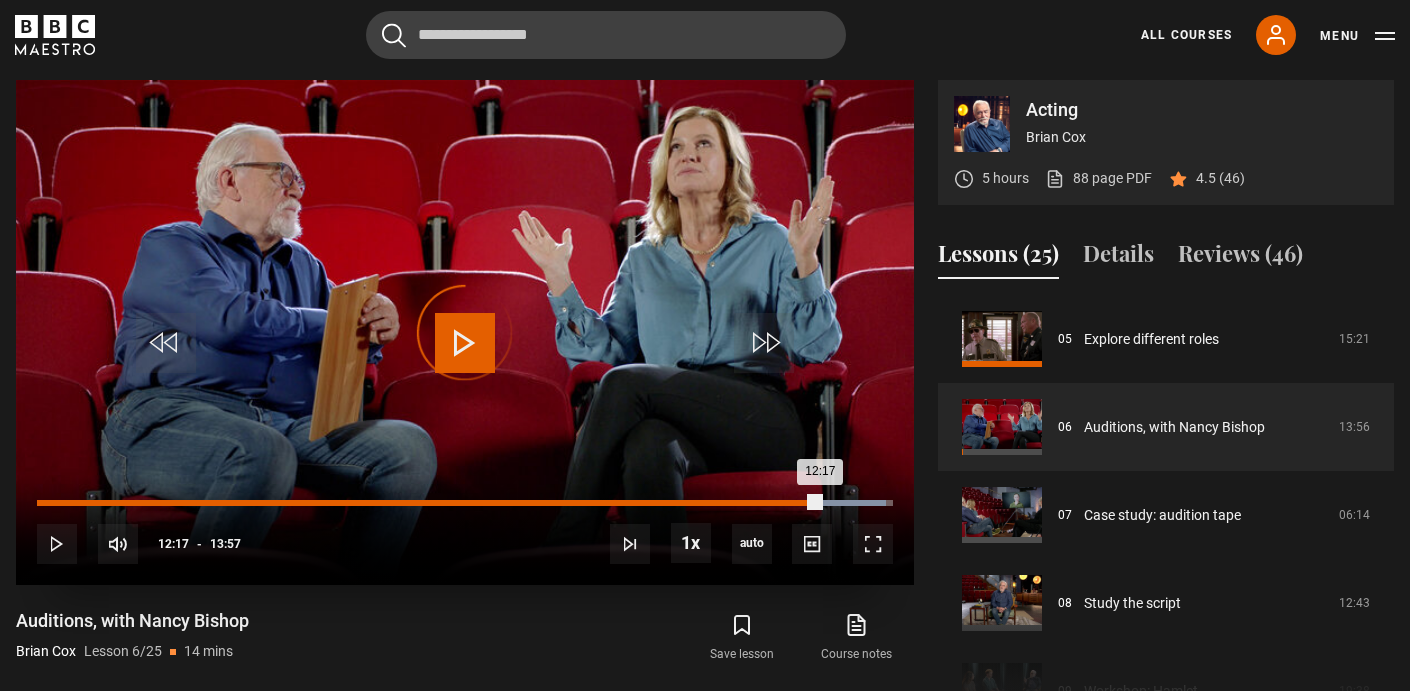 click on "12:17" at bounding box center [792, 503] 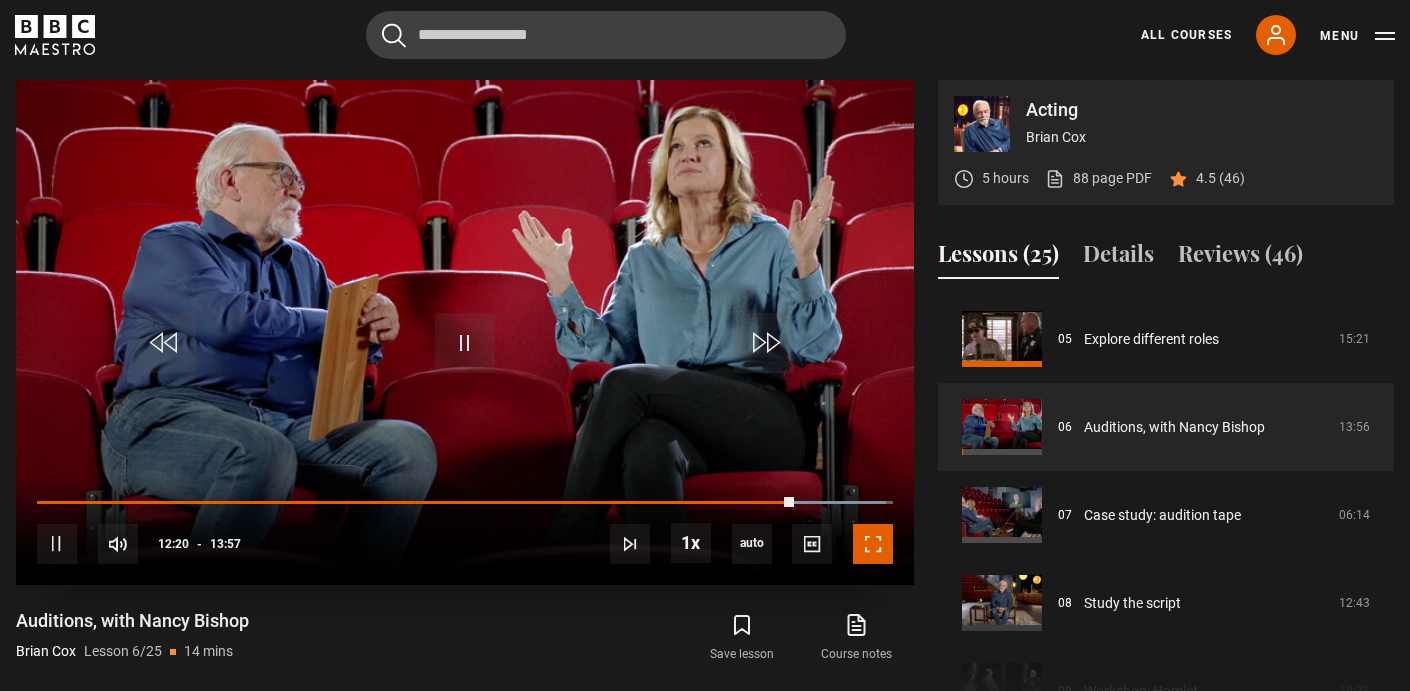 click at bounding box center [873, 544] 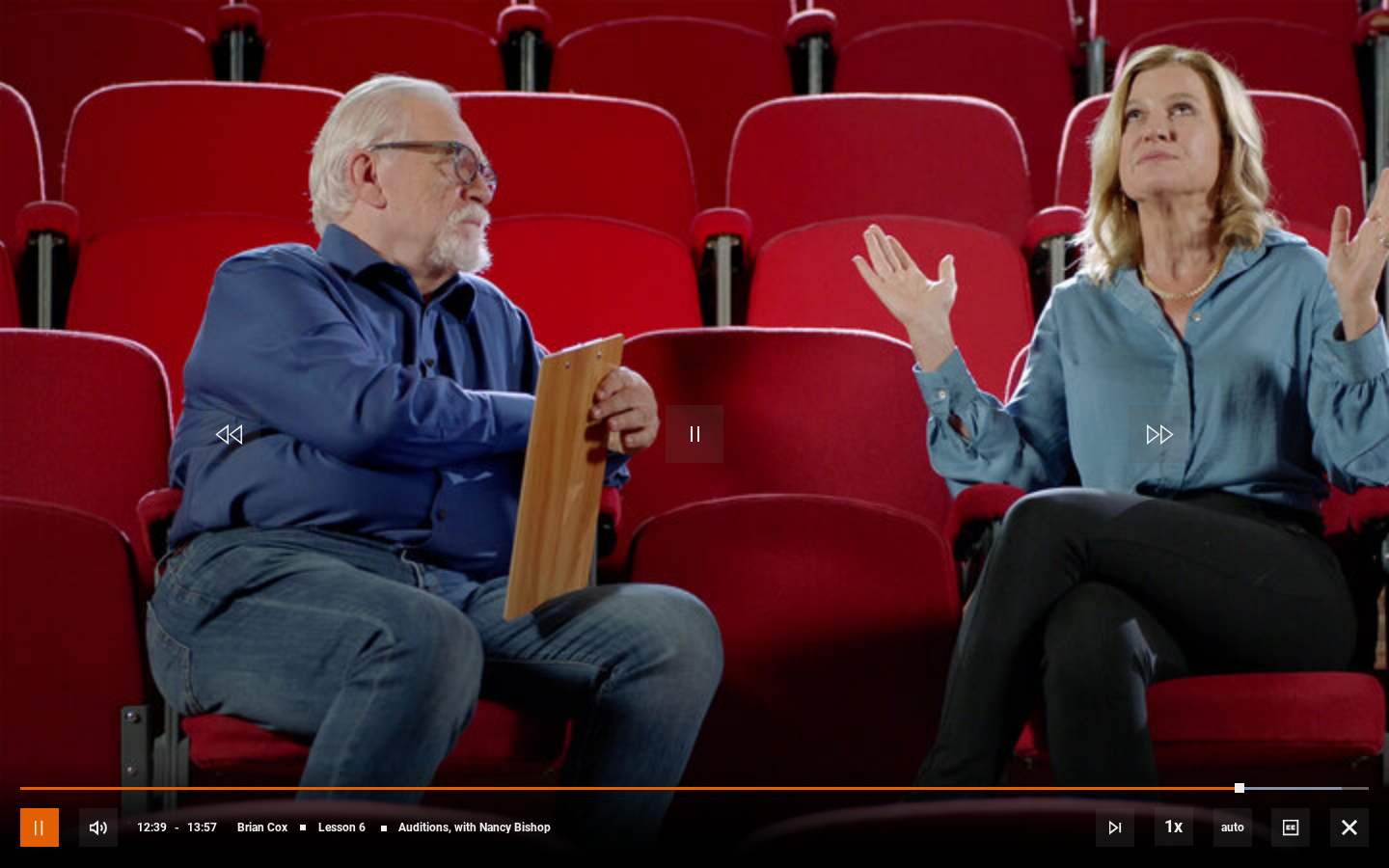 click at bounding box center (40, 827) 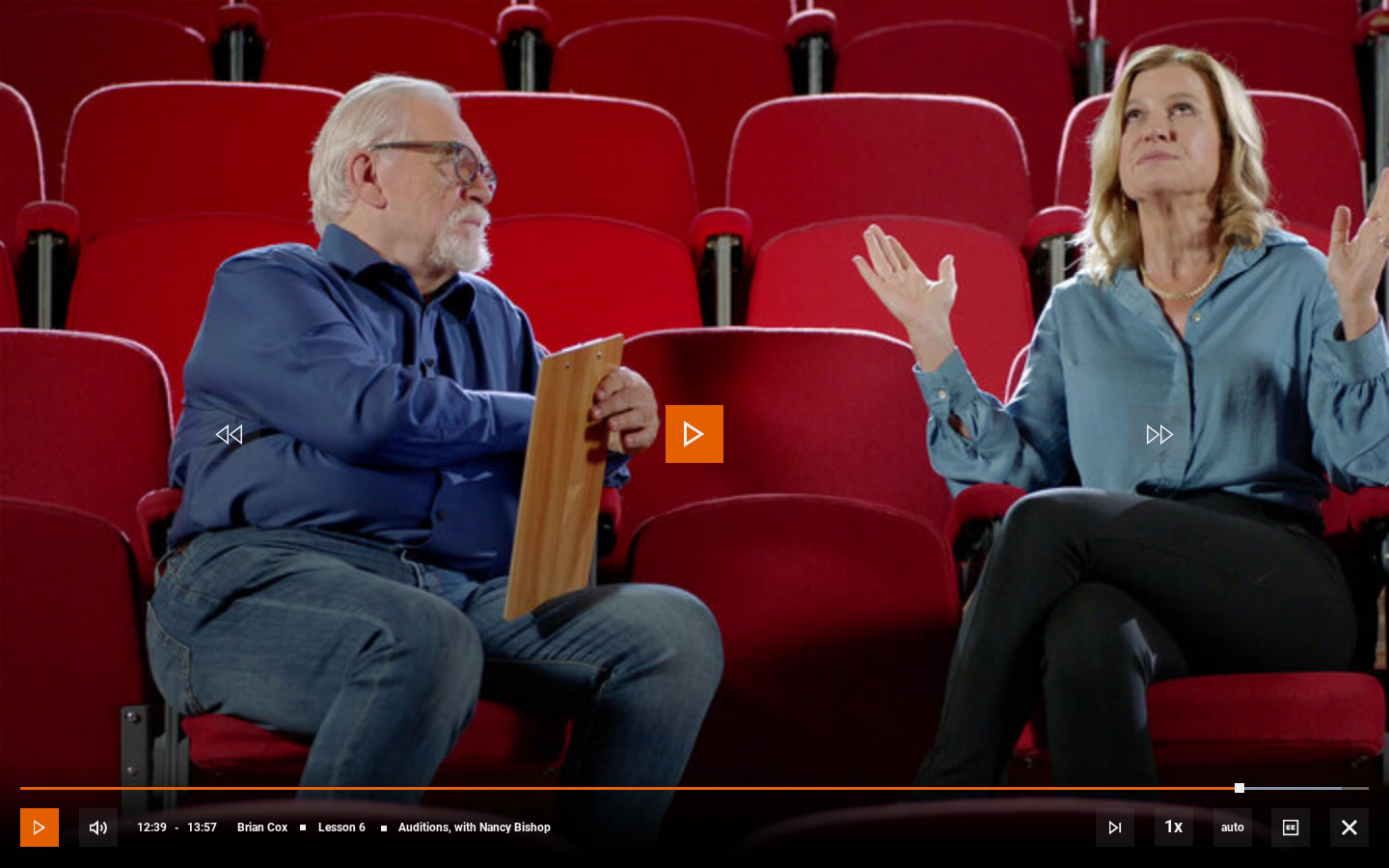 click at bounding box center (40, 827) 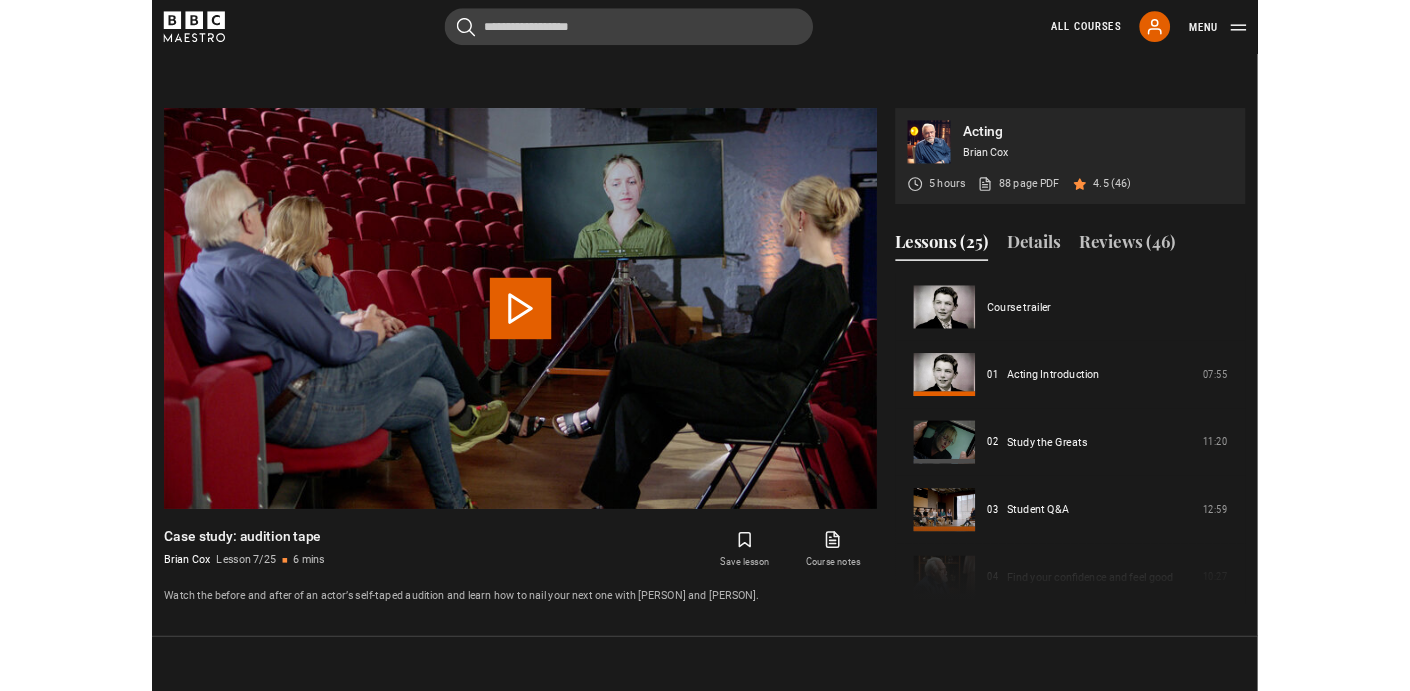 scroll, scrollTop: 910, scrollLeft: 0, axis: vertical 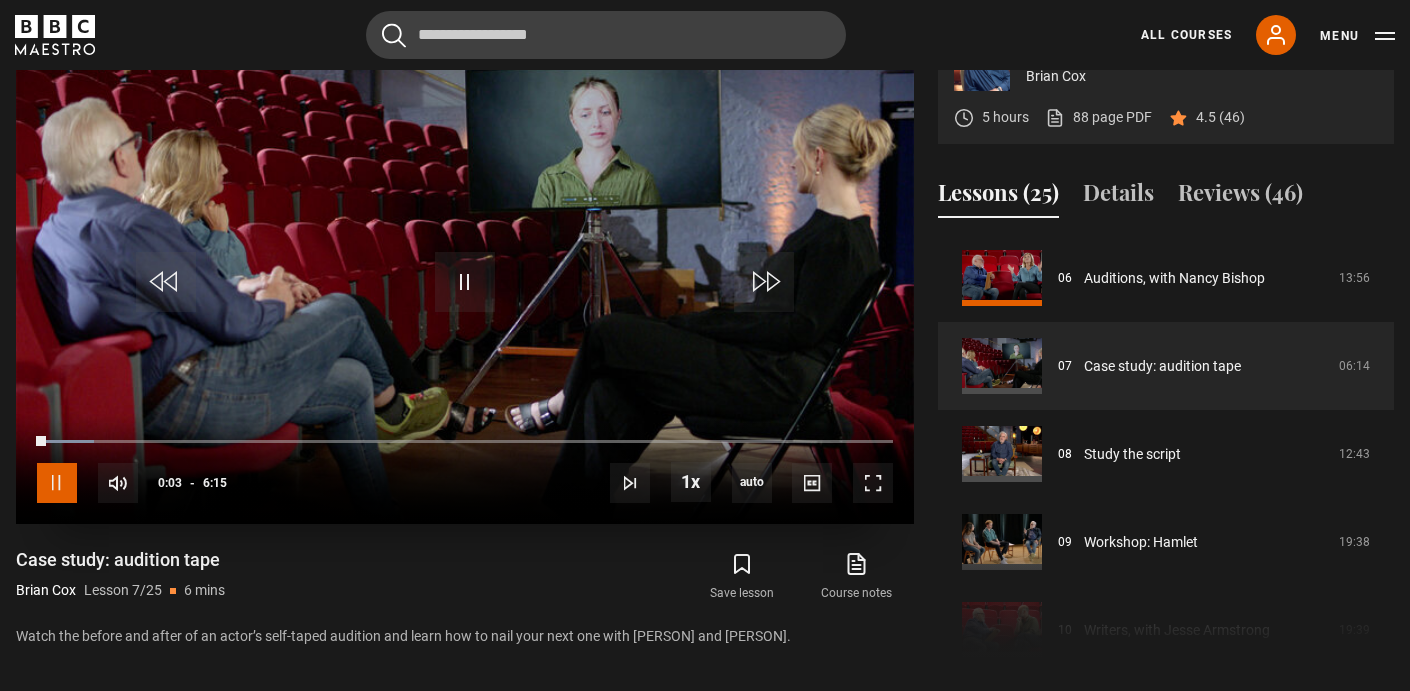 click at bounding box center [57, 483] 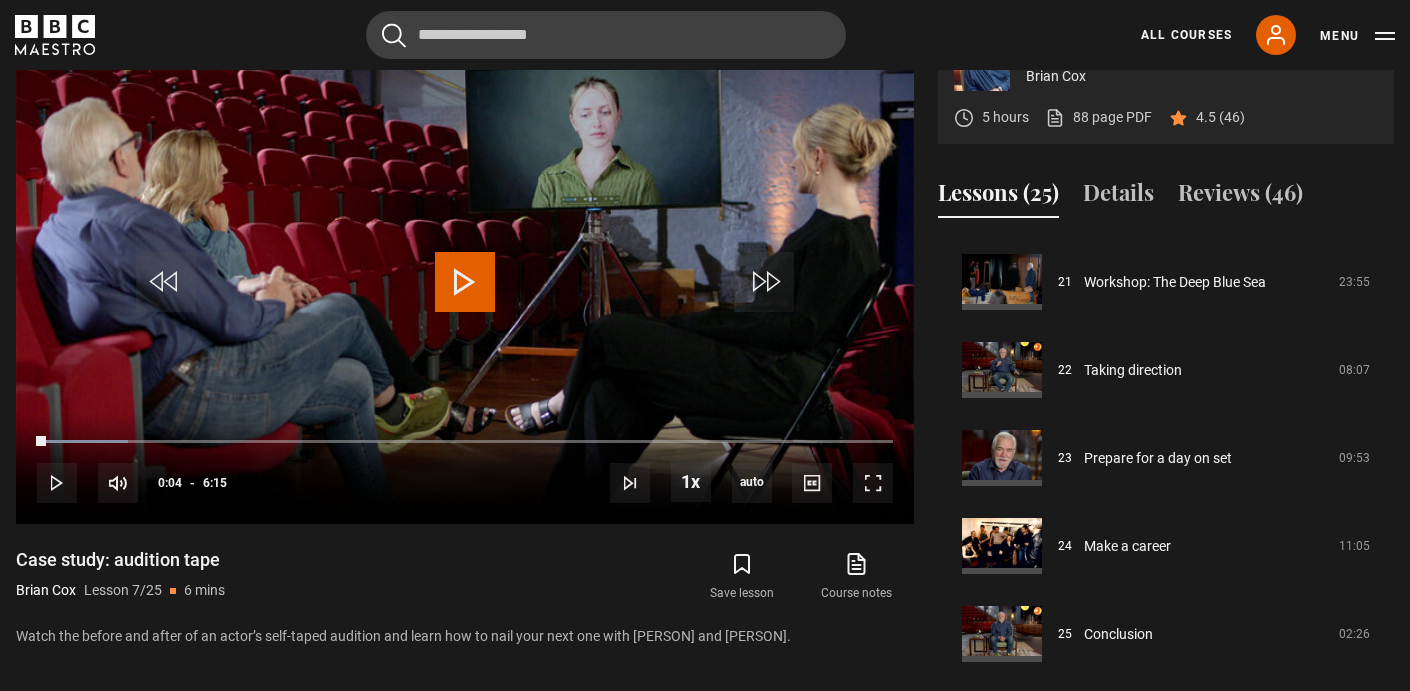 scroll, scrollTop: 1856, scrollLeft: 0, axis: vertical 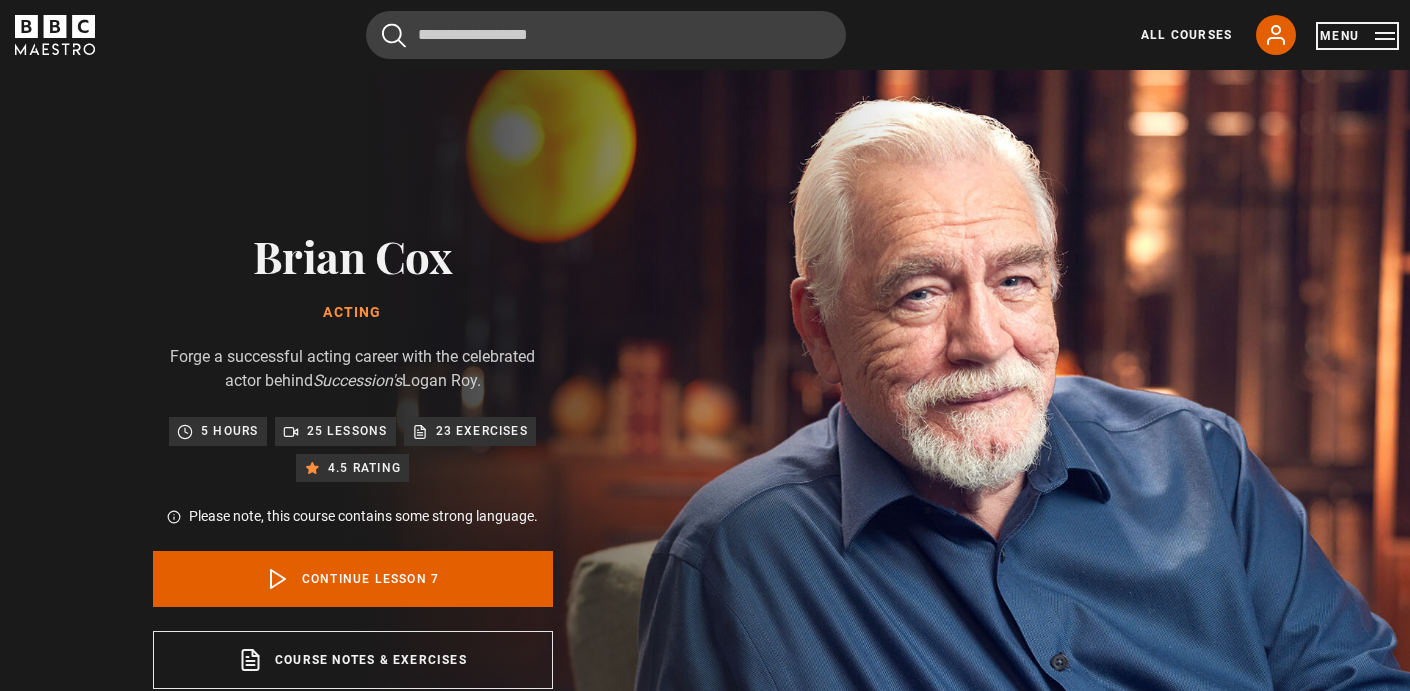 click on "Menu" at bounding box center (1357, 36) 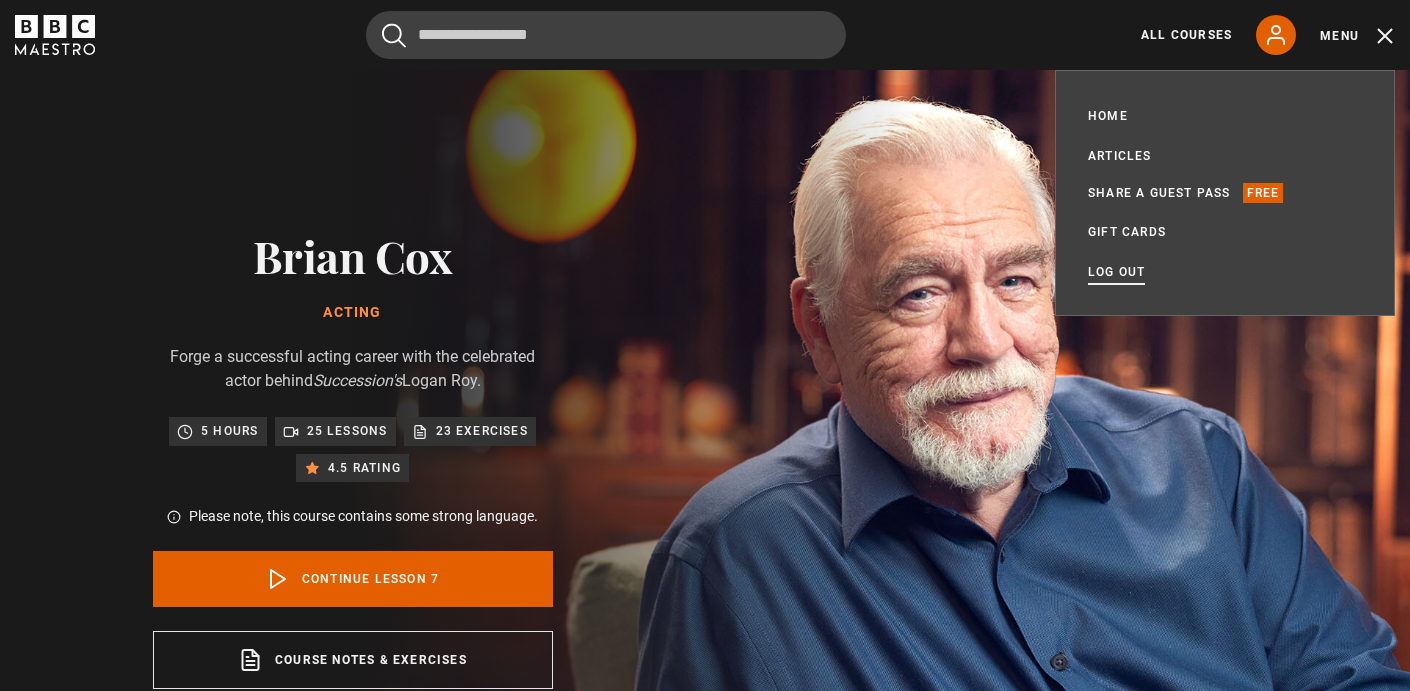 click on "Log out" at bounding box center [1116, 272] 